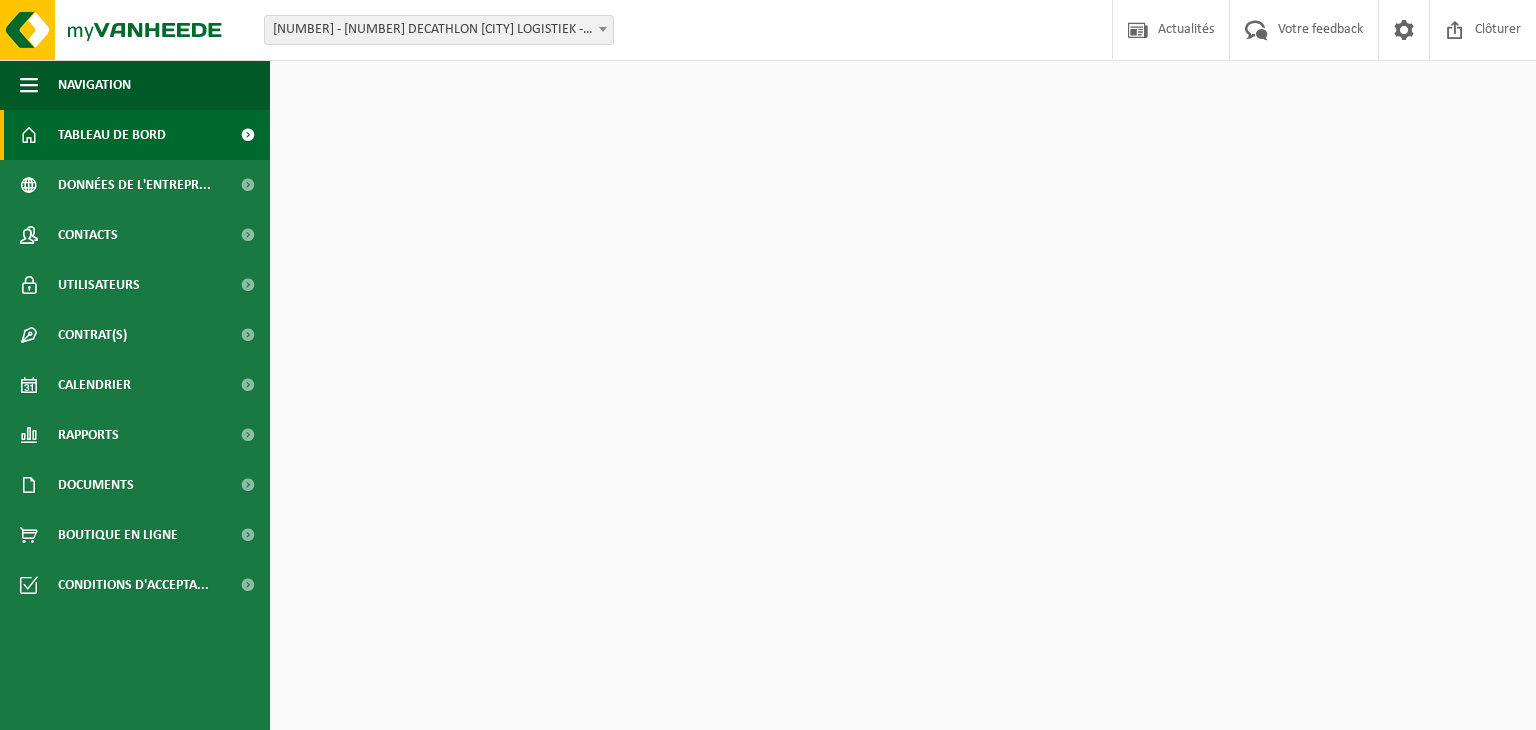 scroll, scrollTop: 0, scrollLeft: 0, axis: both 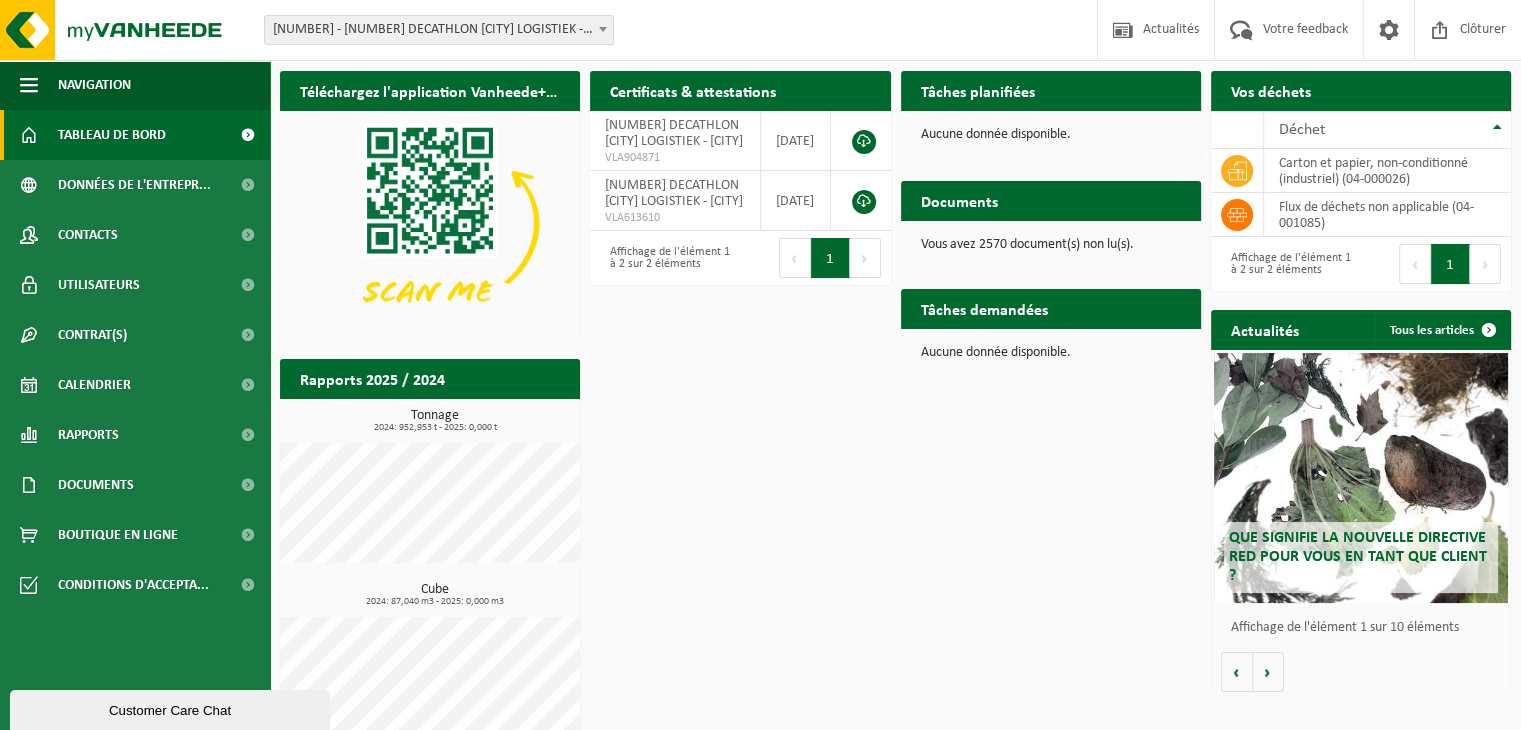 click on "[NUMBER] - [NUMBER] DECATHLON [CITY] LOGISTIEK - [CITY]" at bounding box center (439, 30) 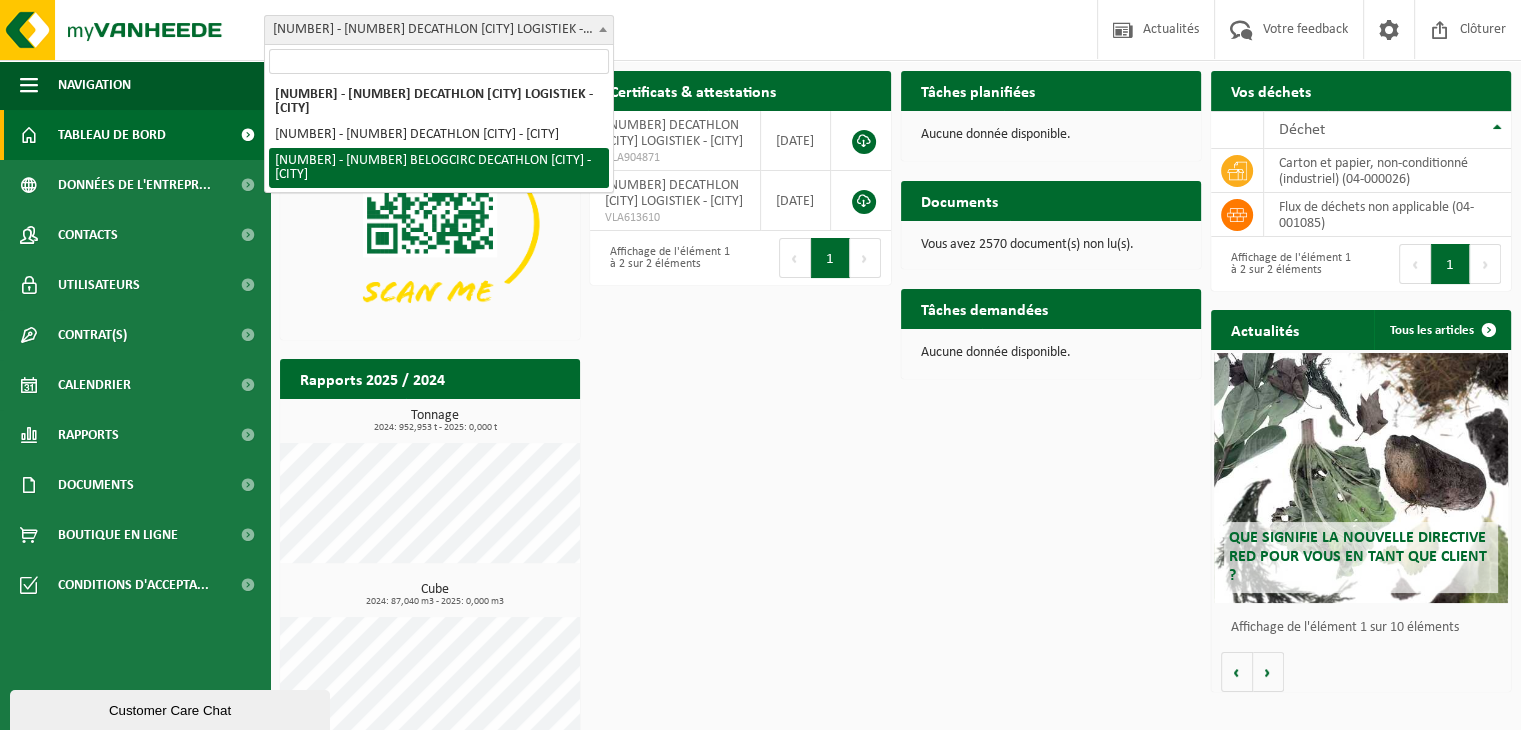 select on "154029" 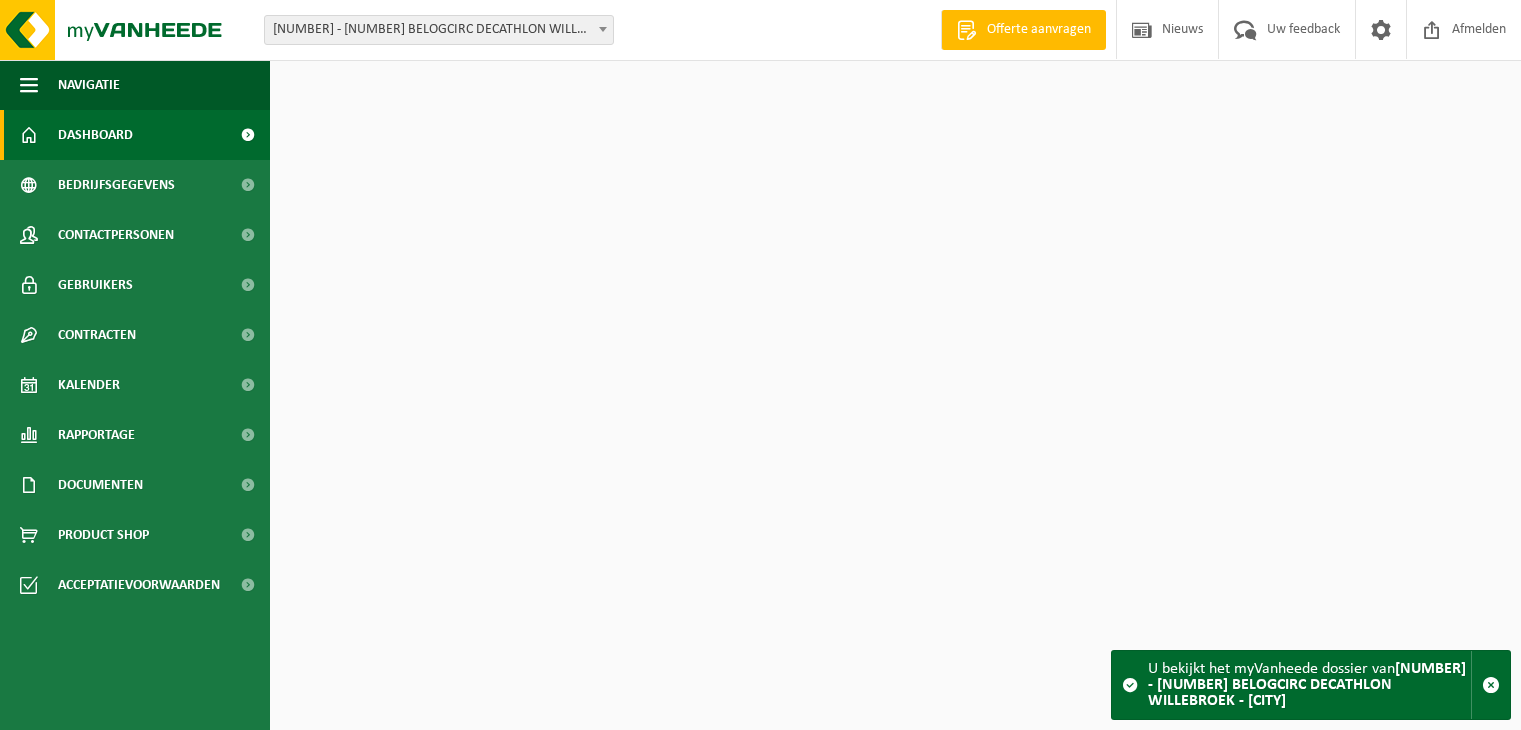scroll, scrollTop: 0, scrollLeft: 0, axis: both 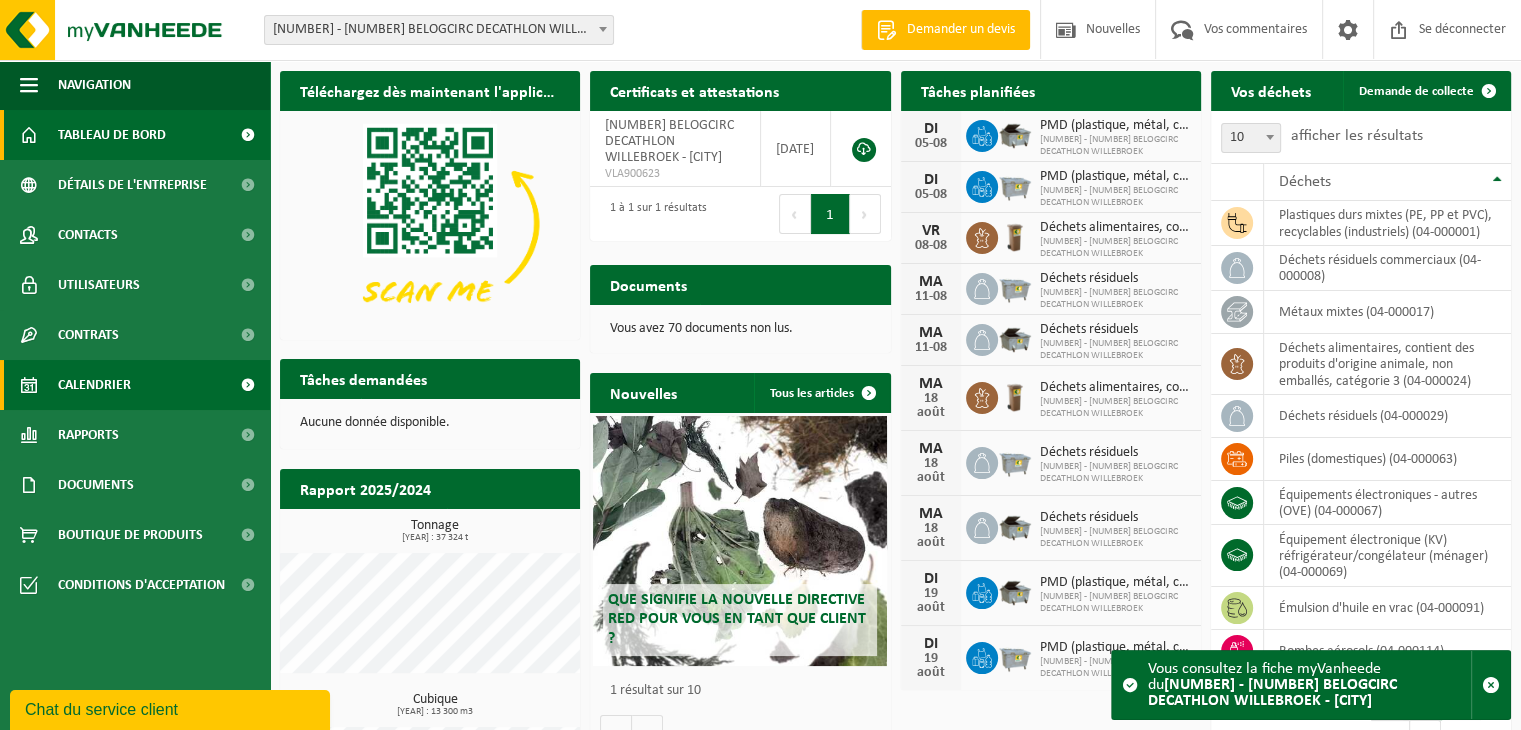 click on "Calendrier" at bounding box center (94, 385) 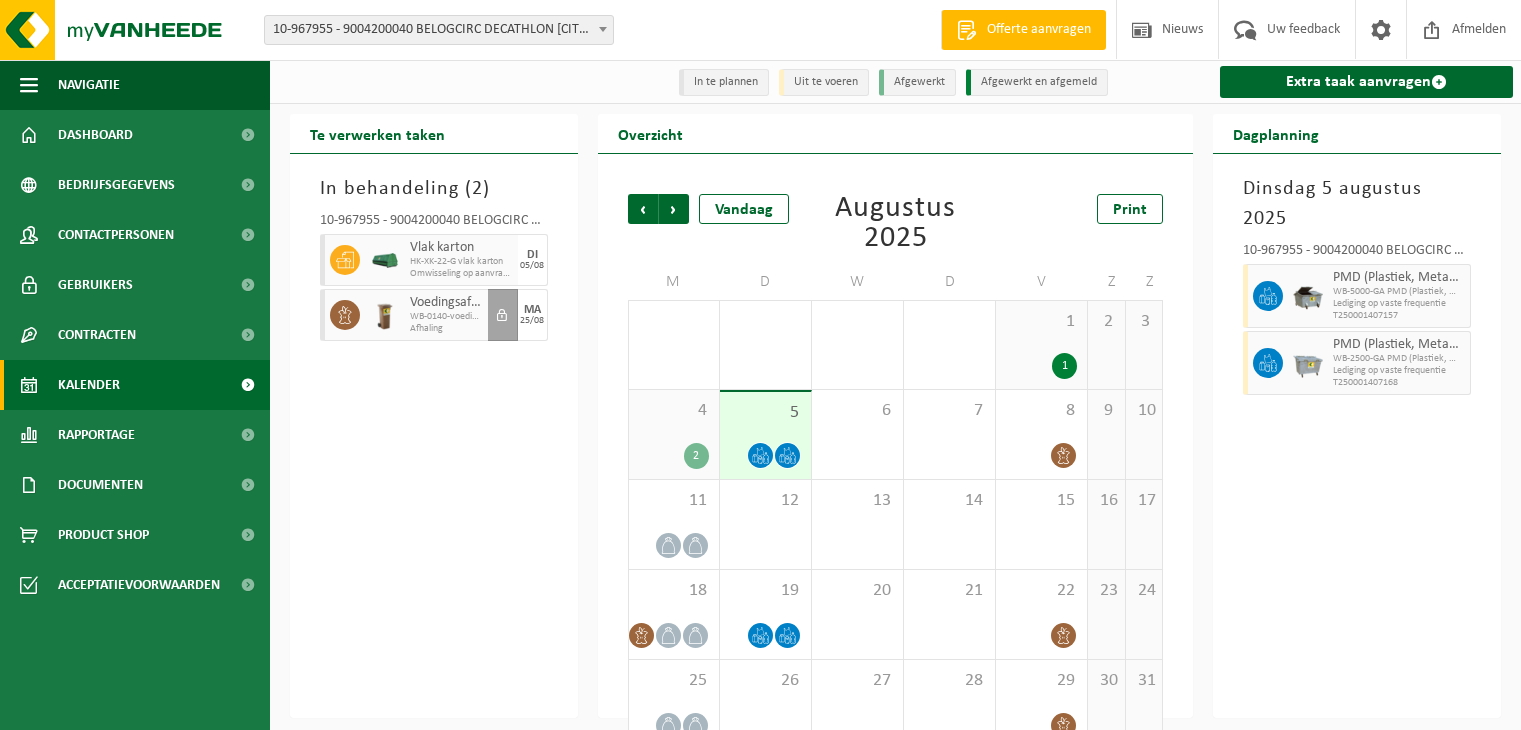 scroll, scrollTop: 0, scrollLeft: 0, axis: both 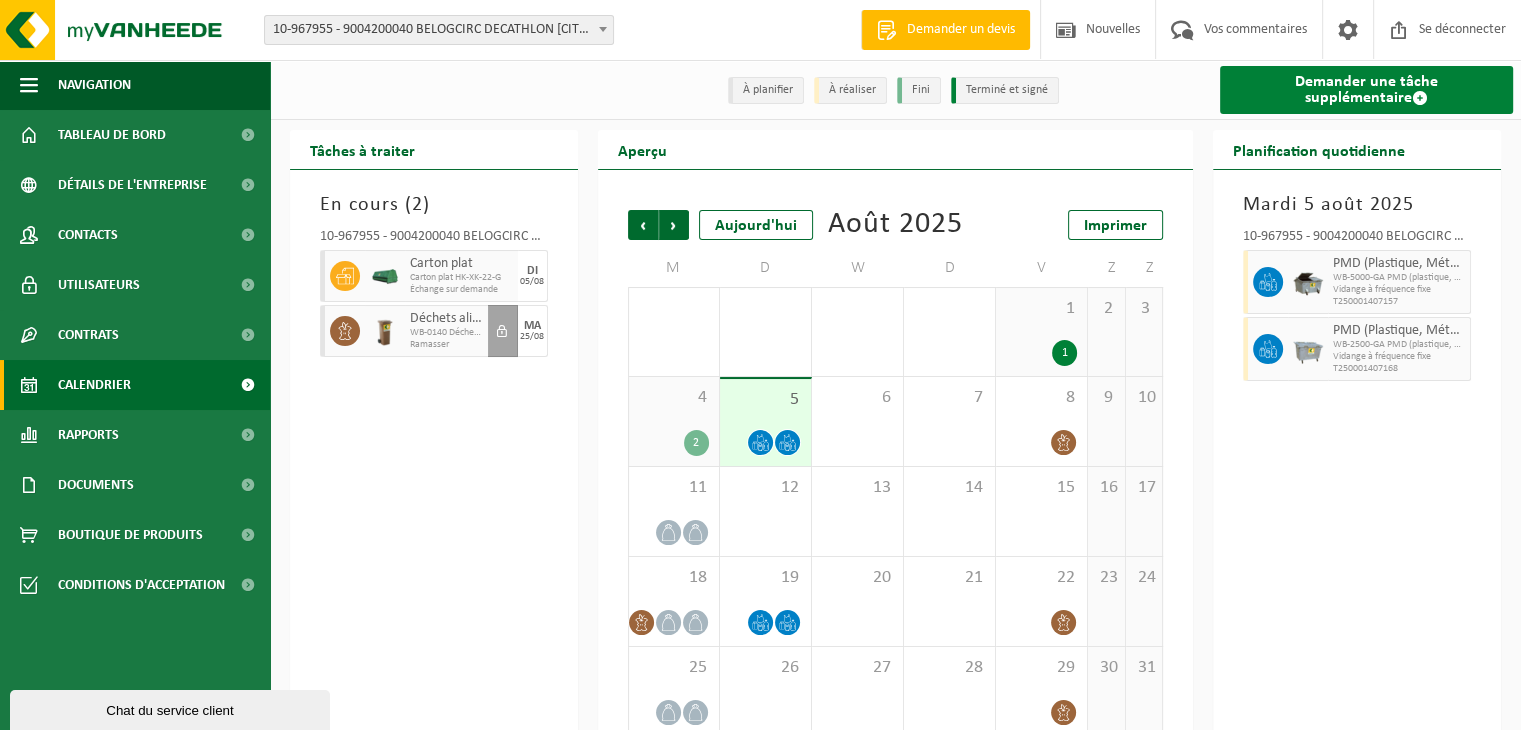 click on "Demander une tâche supplémentaire" at bounding box center (1366, 90) 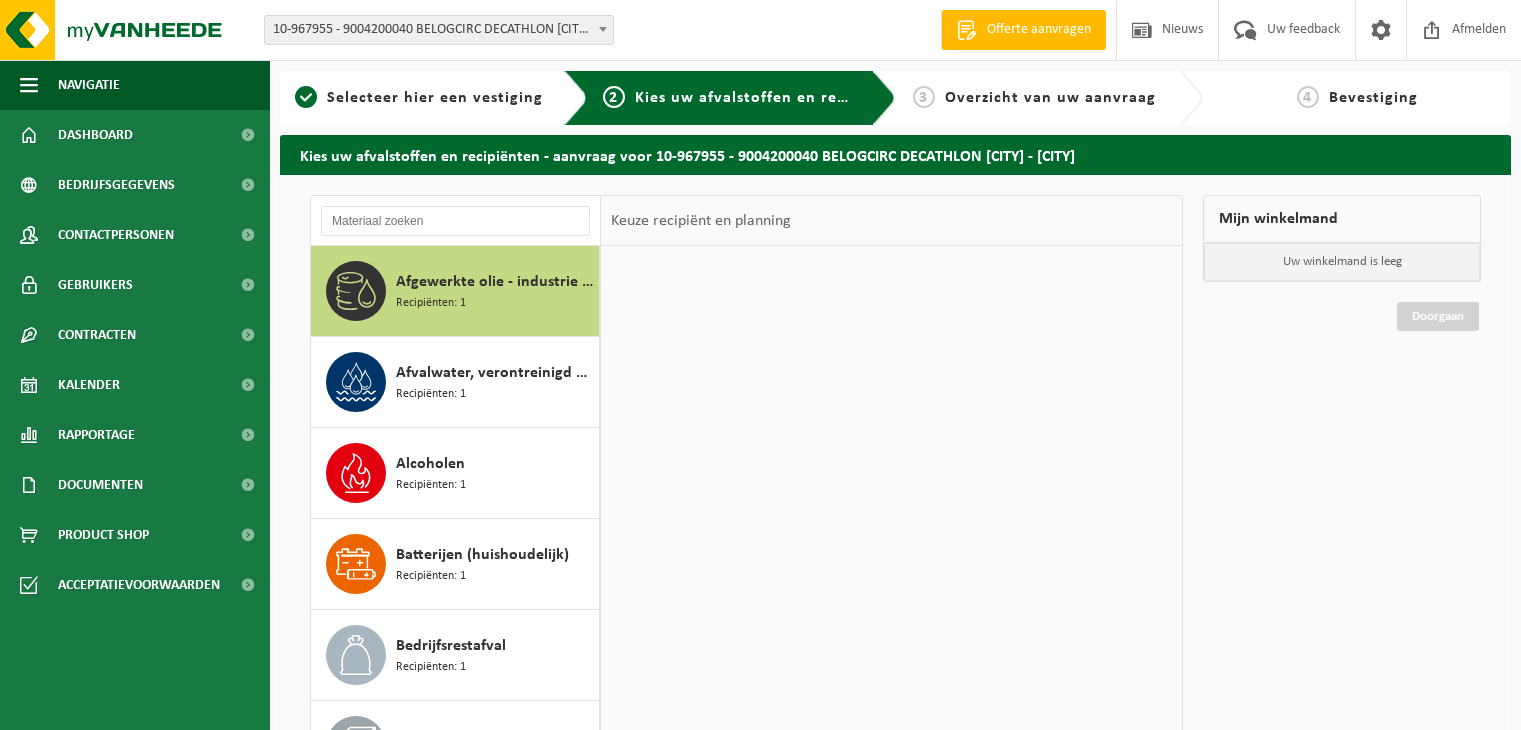 scroll, scrollTop: 0, scrollLeft: 0, axis: both 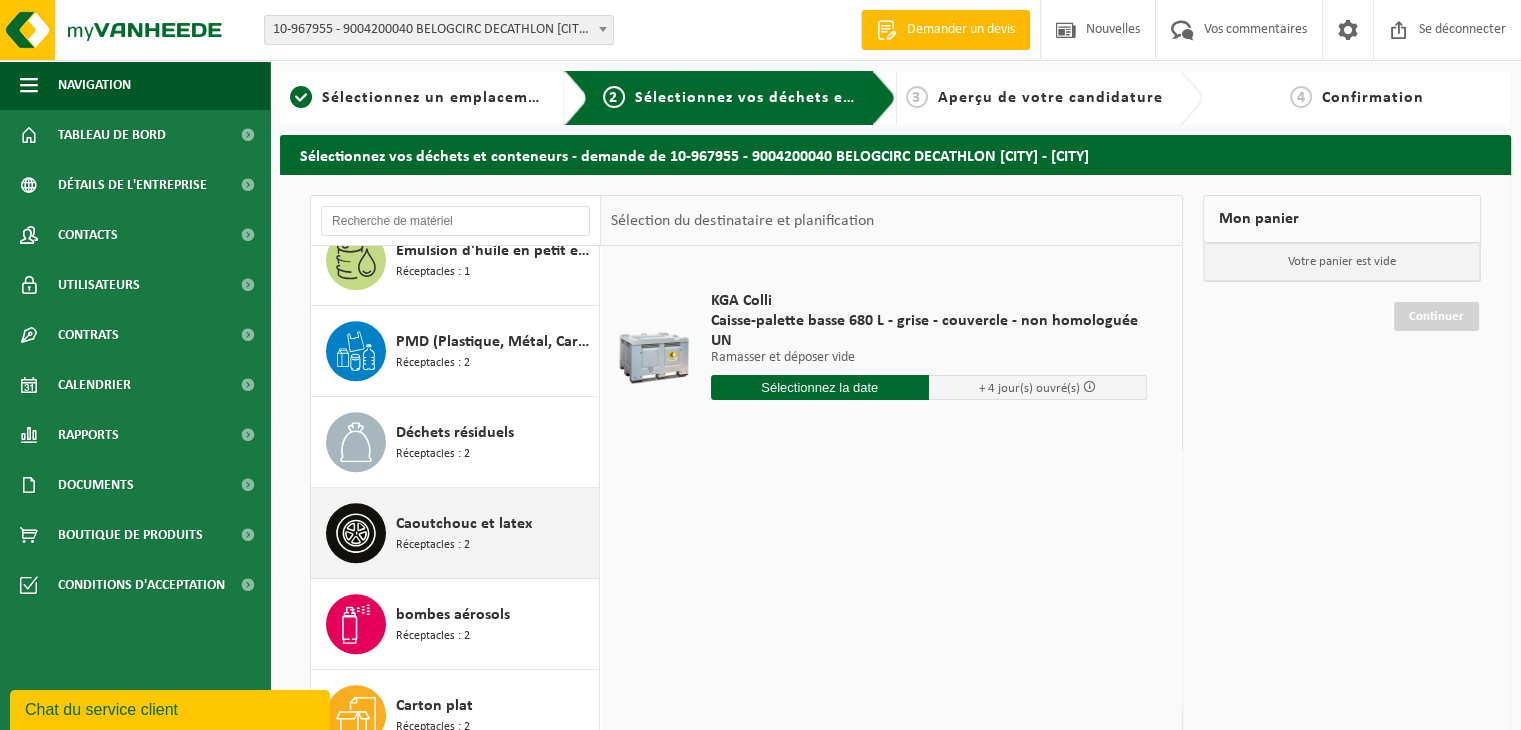 click on "Caoutchouc et latex   Réceptacles : 2" at bounding box center (495, 533) 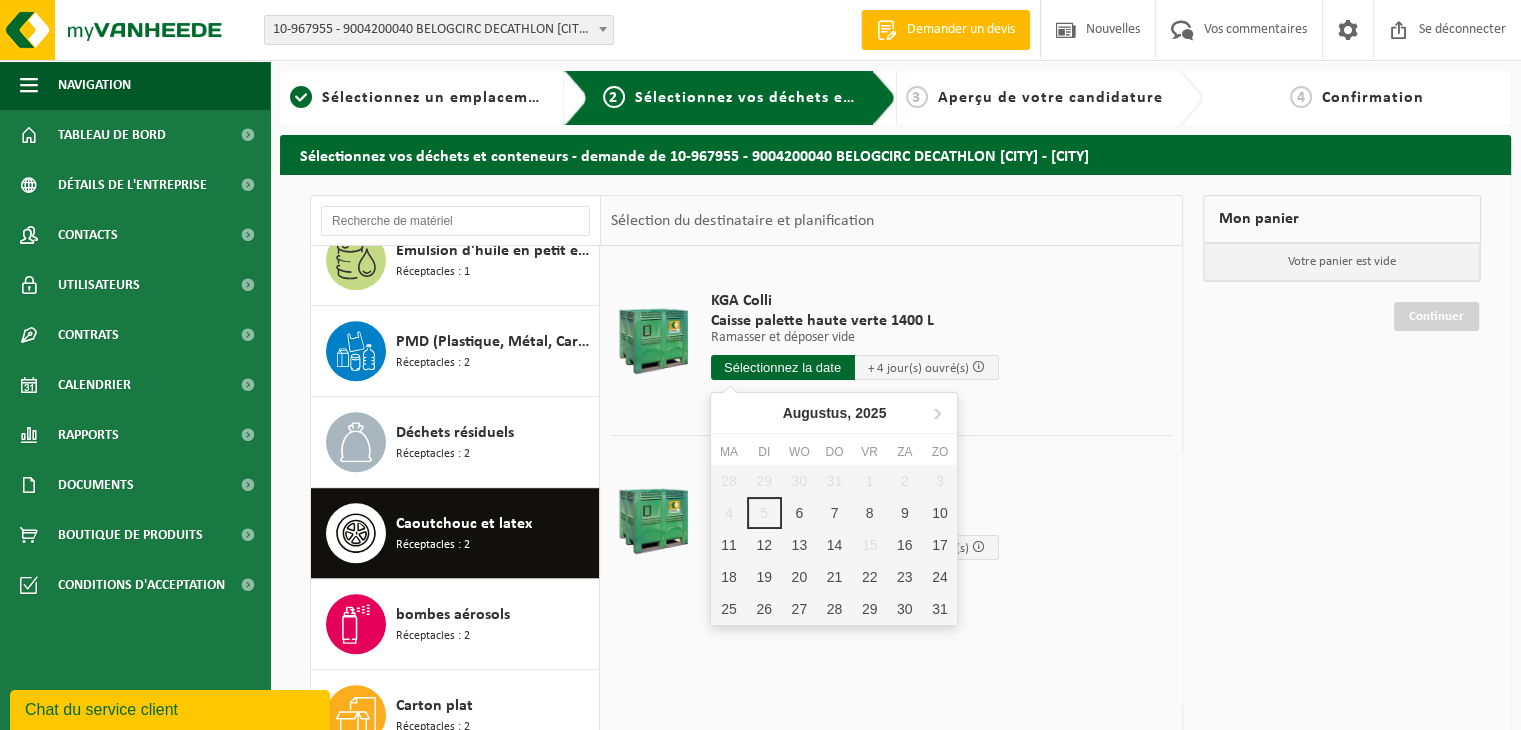 click at bounding box center (783, 367) 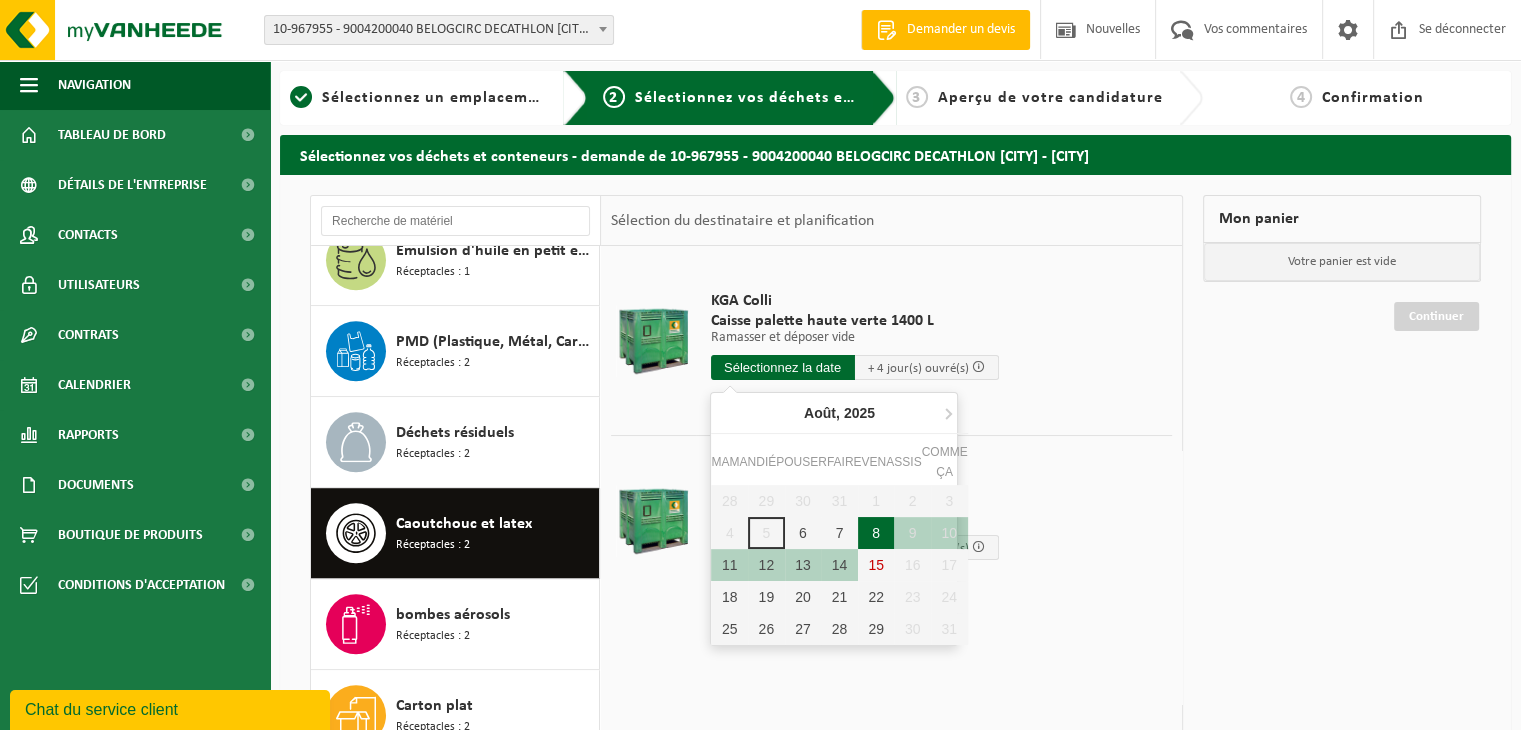 click on "8" at bounding box center (876, 533) 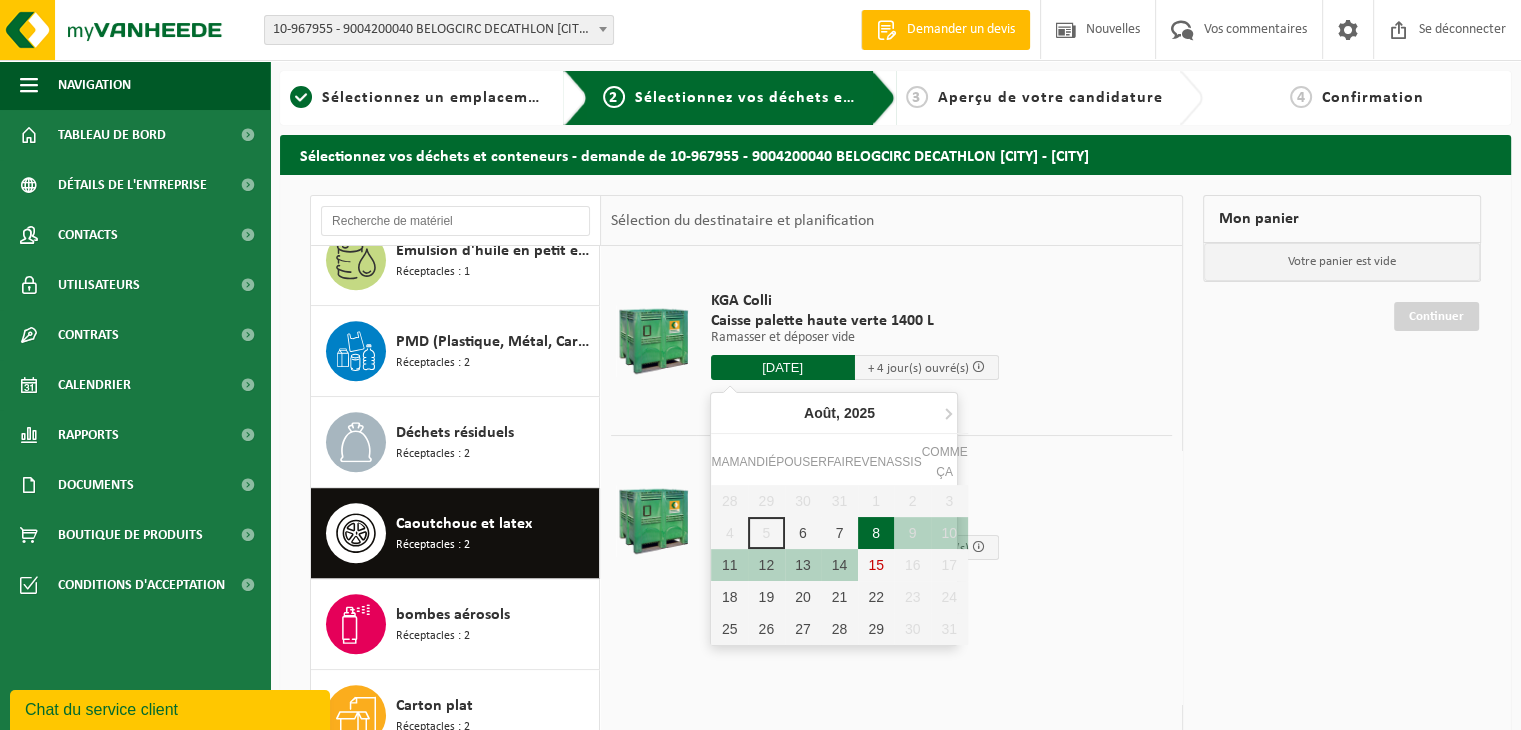 type on "Van 2025-08-08" 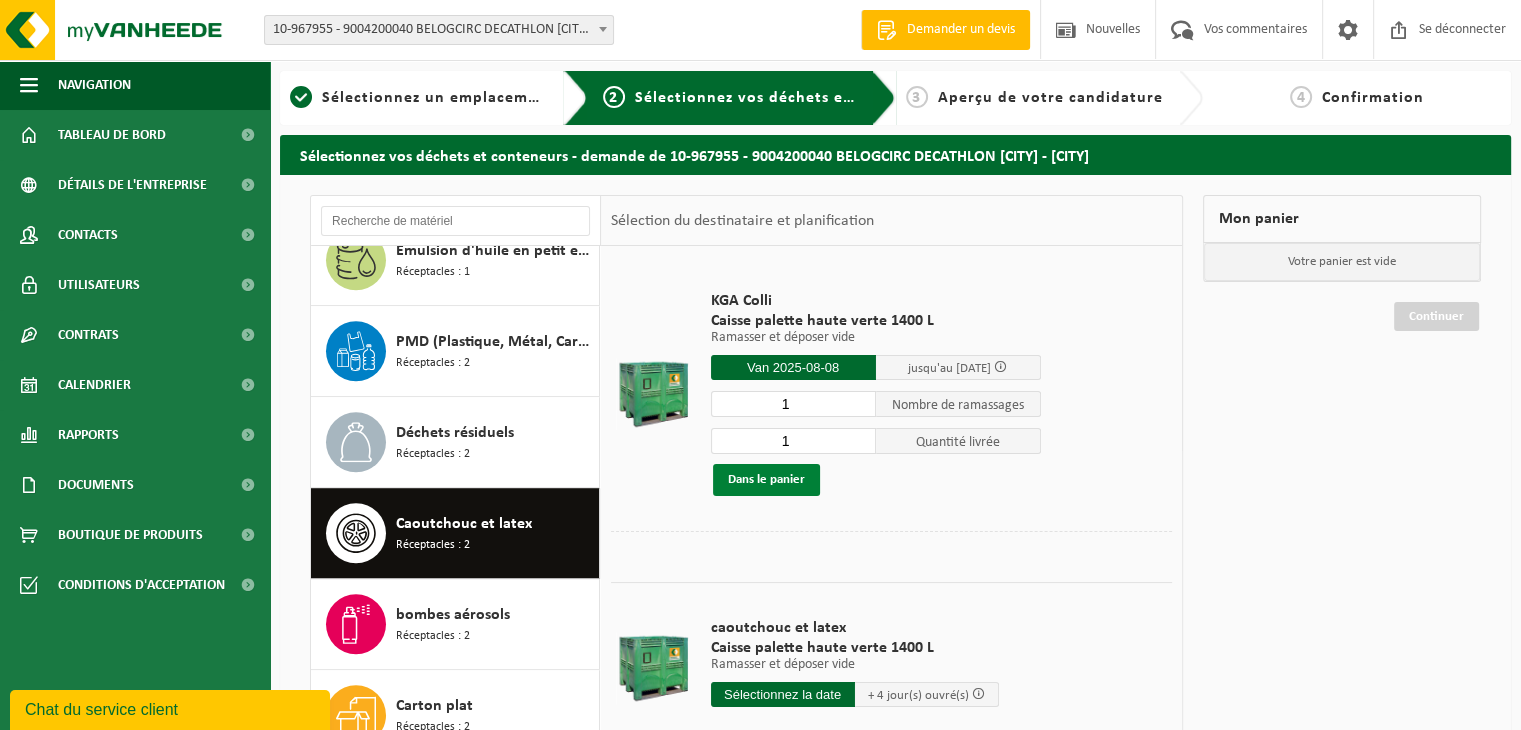 click on "Dans le panier" at bounding box center (766, 479) 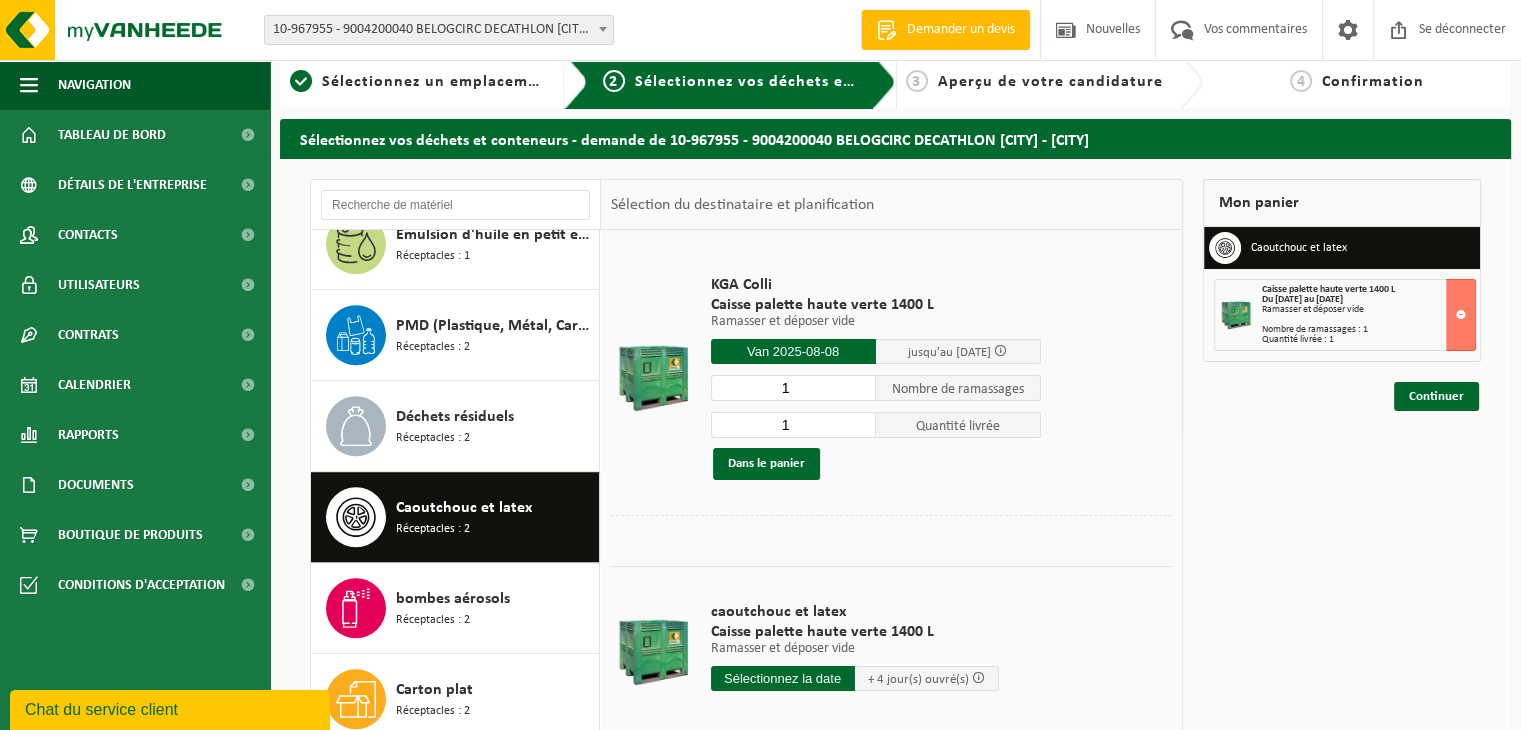 scroll, scrollTop: 11, scrollLeft: 0, axis: vertical 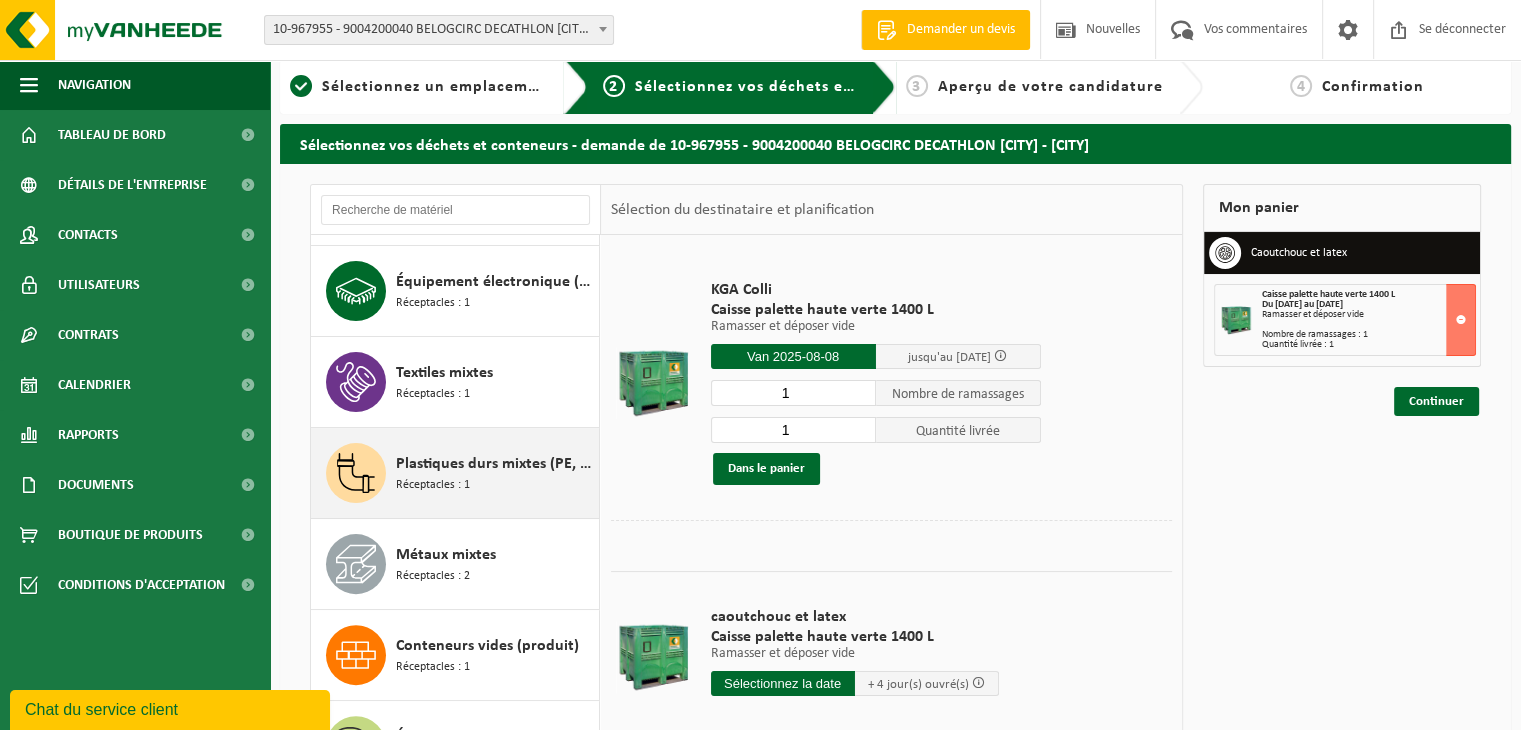 click on "Réceptacles : 1" at bounding box center [433, 485] 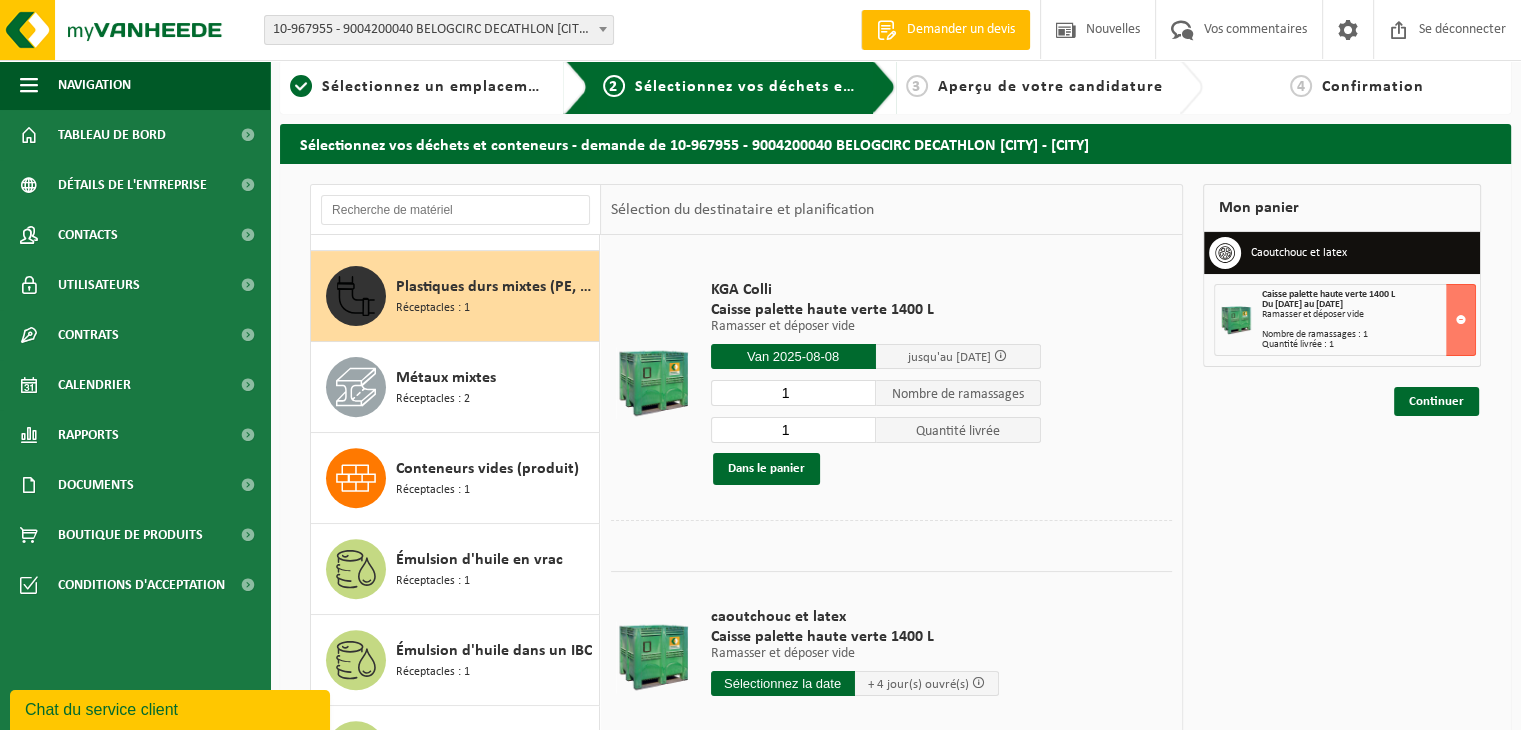 scroll, scrollTop: 817, scrollLeft: 0, axis: vertical 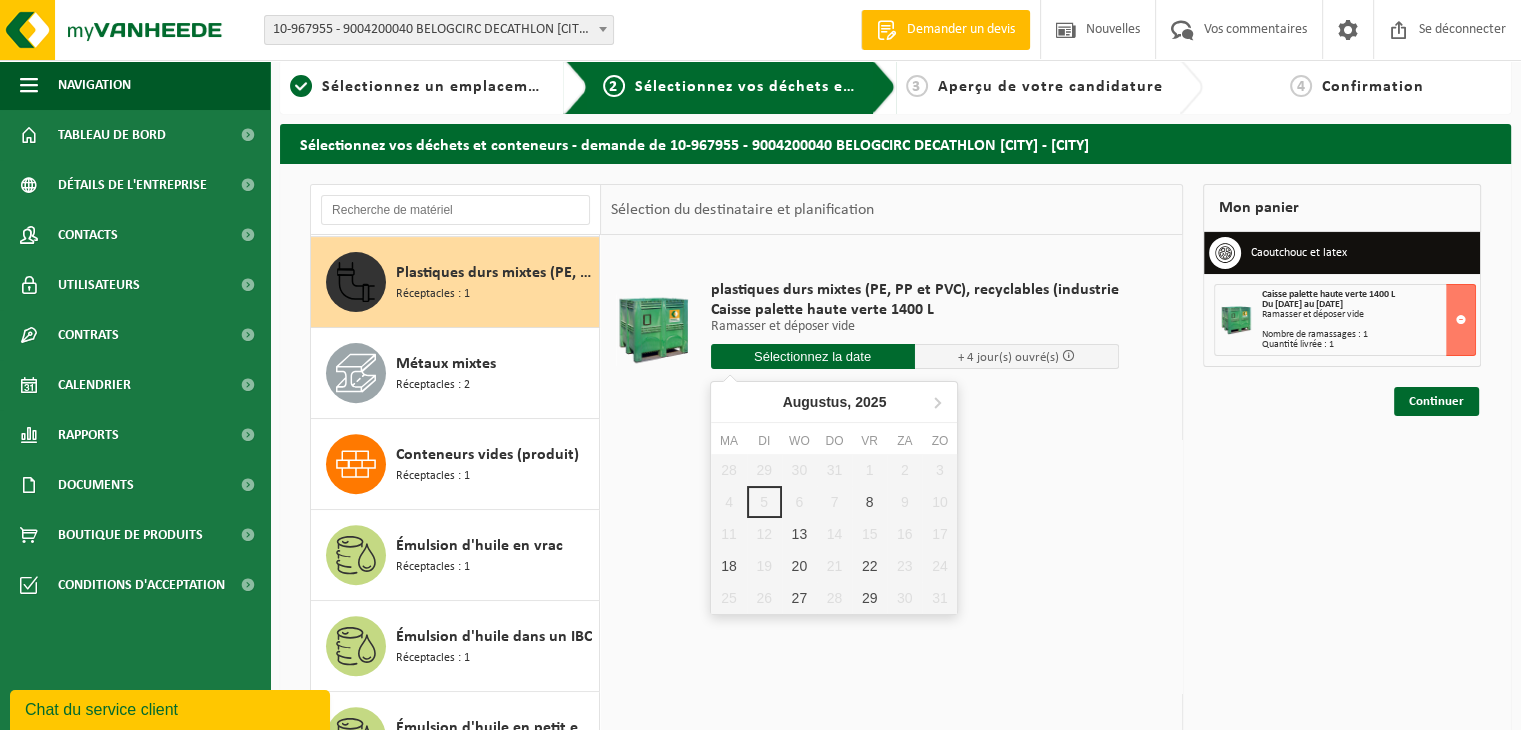 click at bounding box center (813, 356) 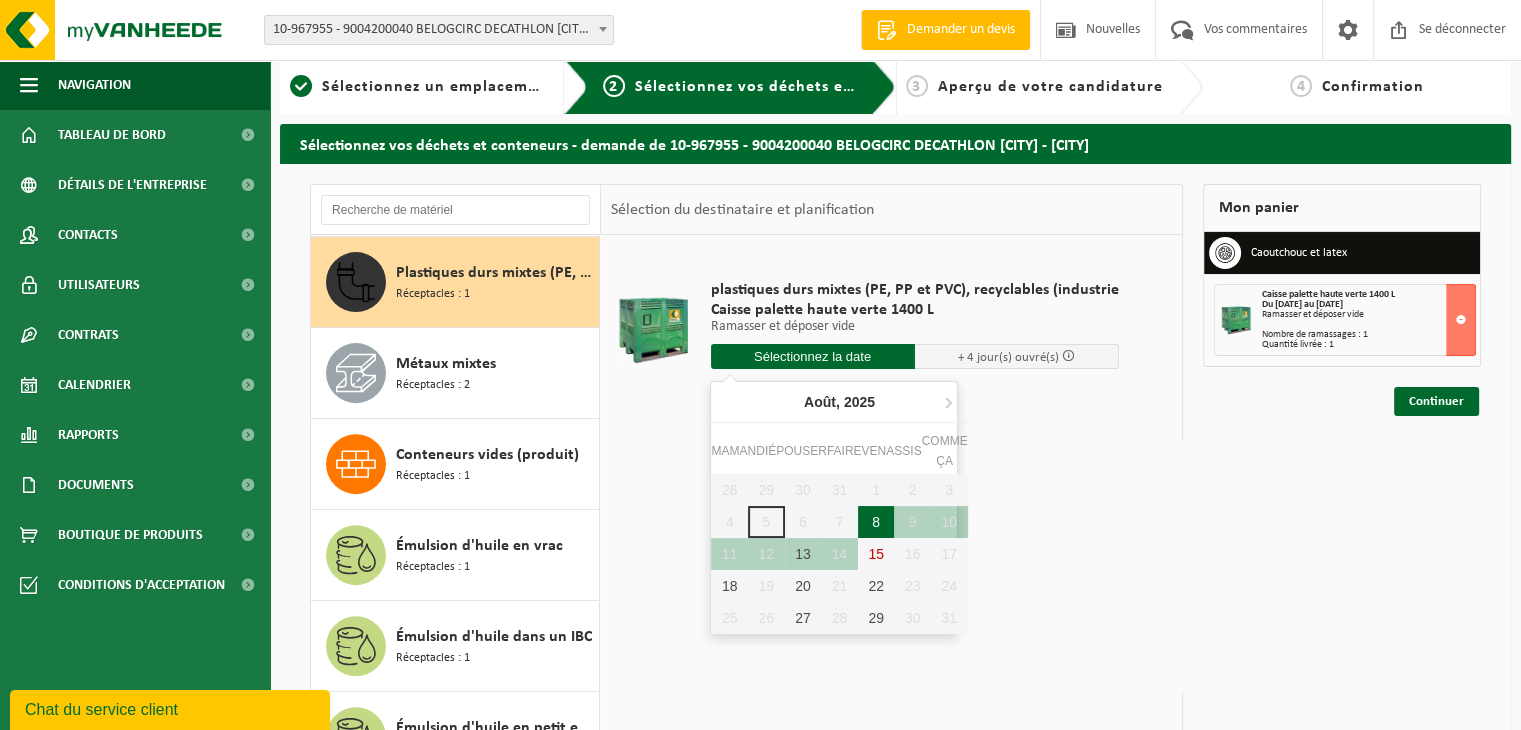 click on "8" at bounding box center [876, 522] 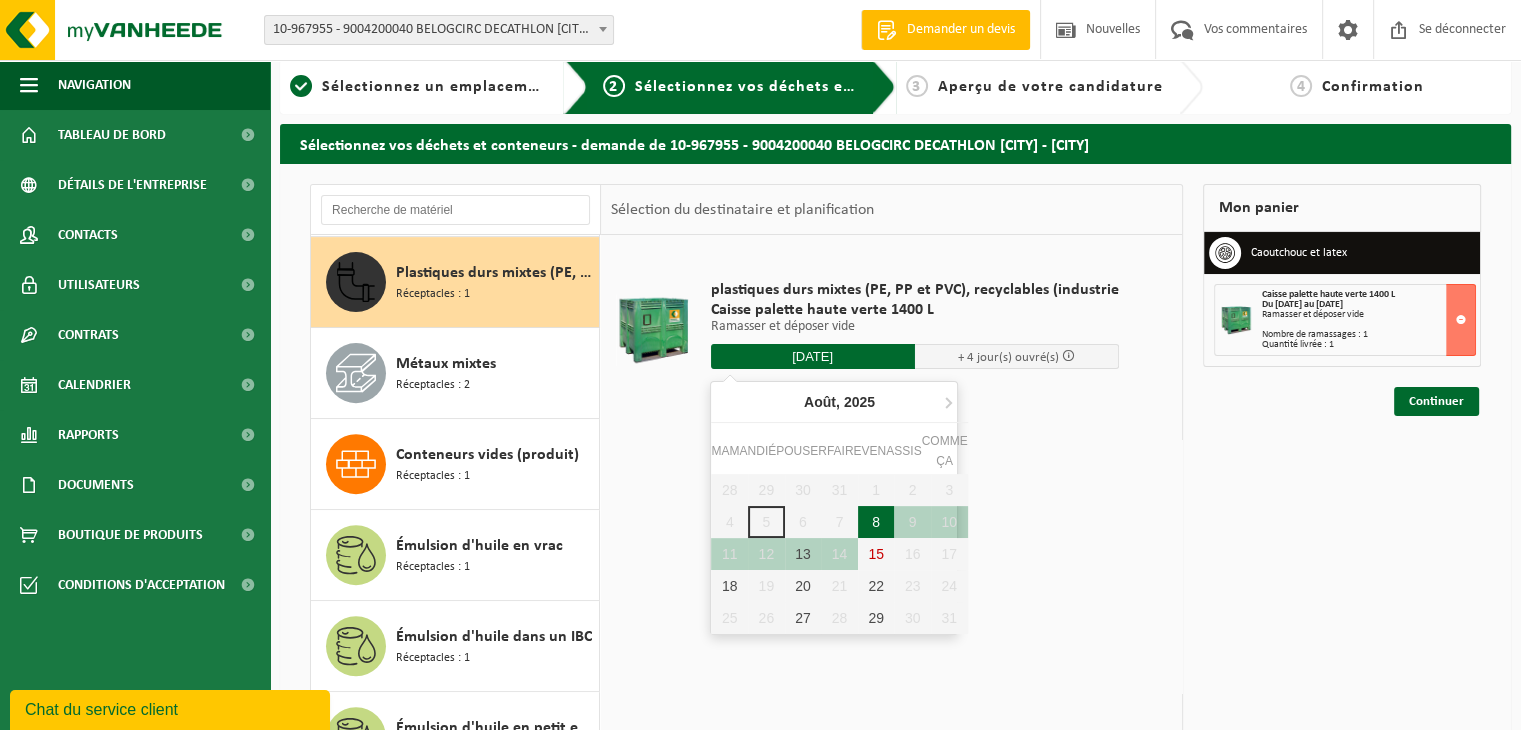 type on "Van 2025-08-08" 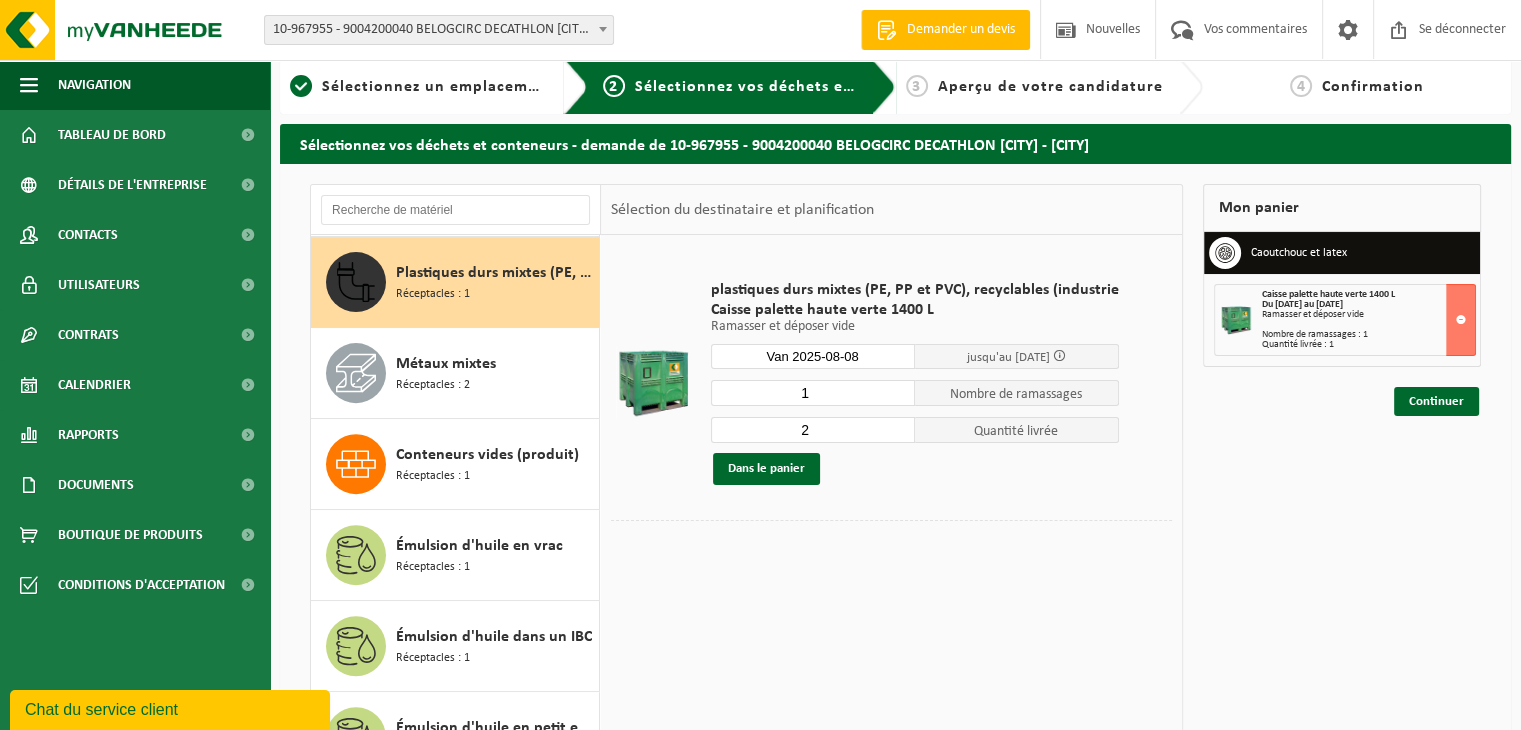 type on "1" 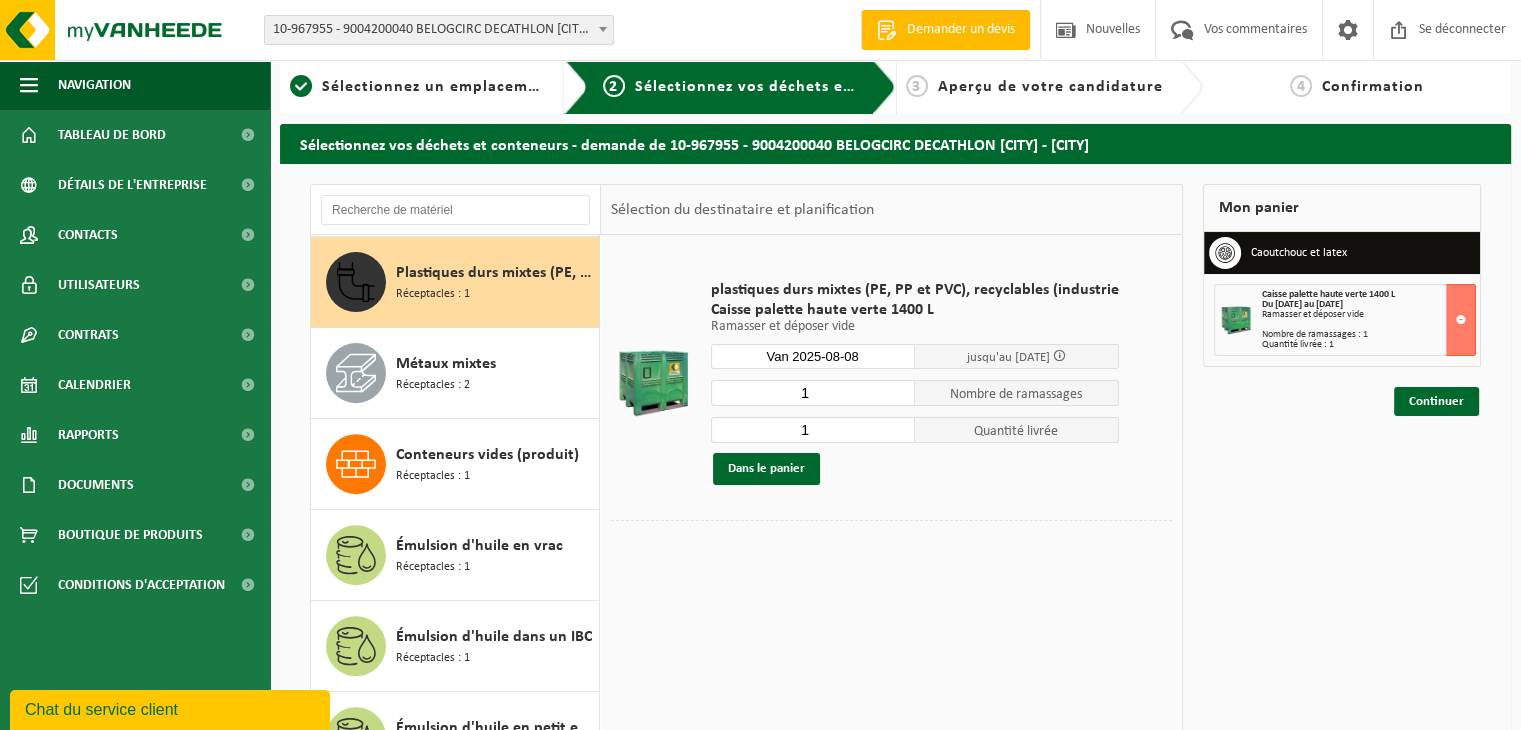 type on "1" 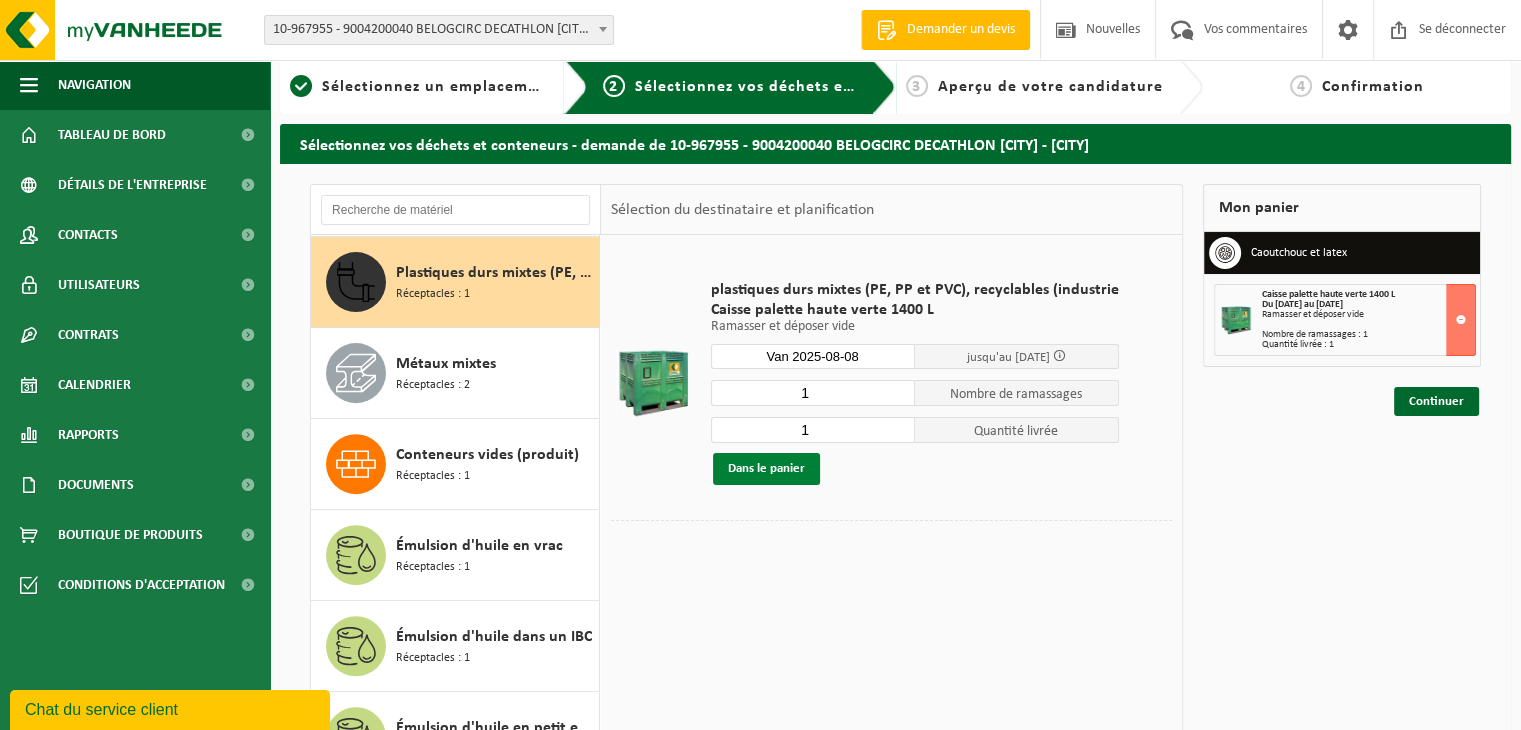 click on "Dans le panier" at bounding box center [766, 468] 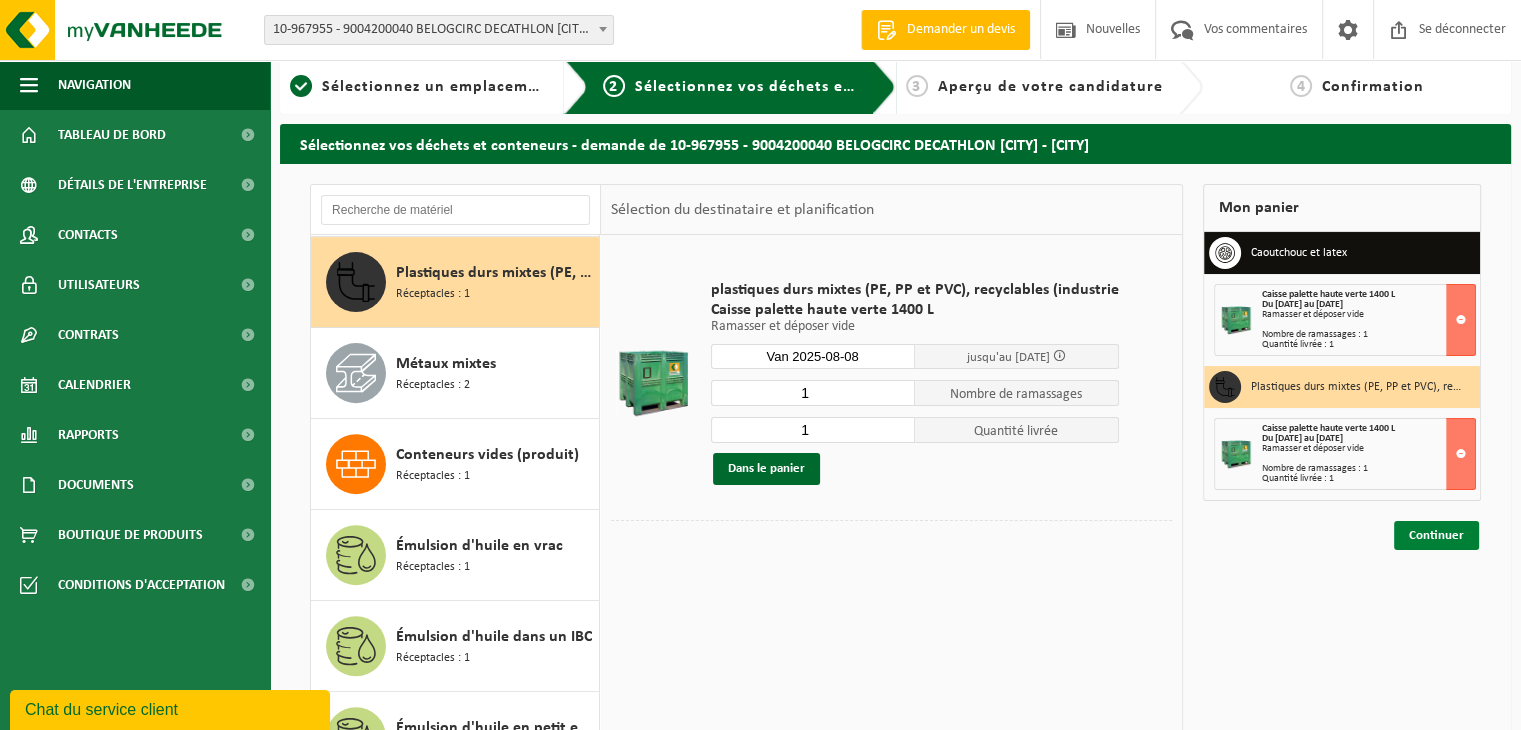 click on "Continuer" at bounding box center (1436, 535) 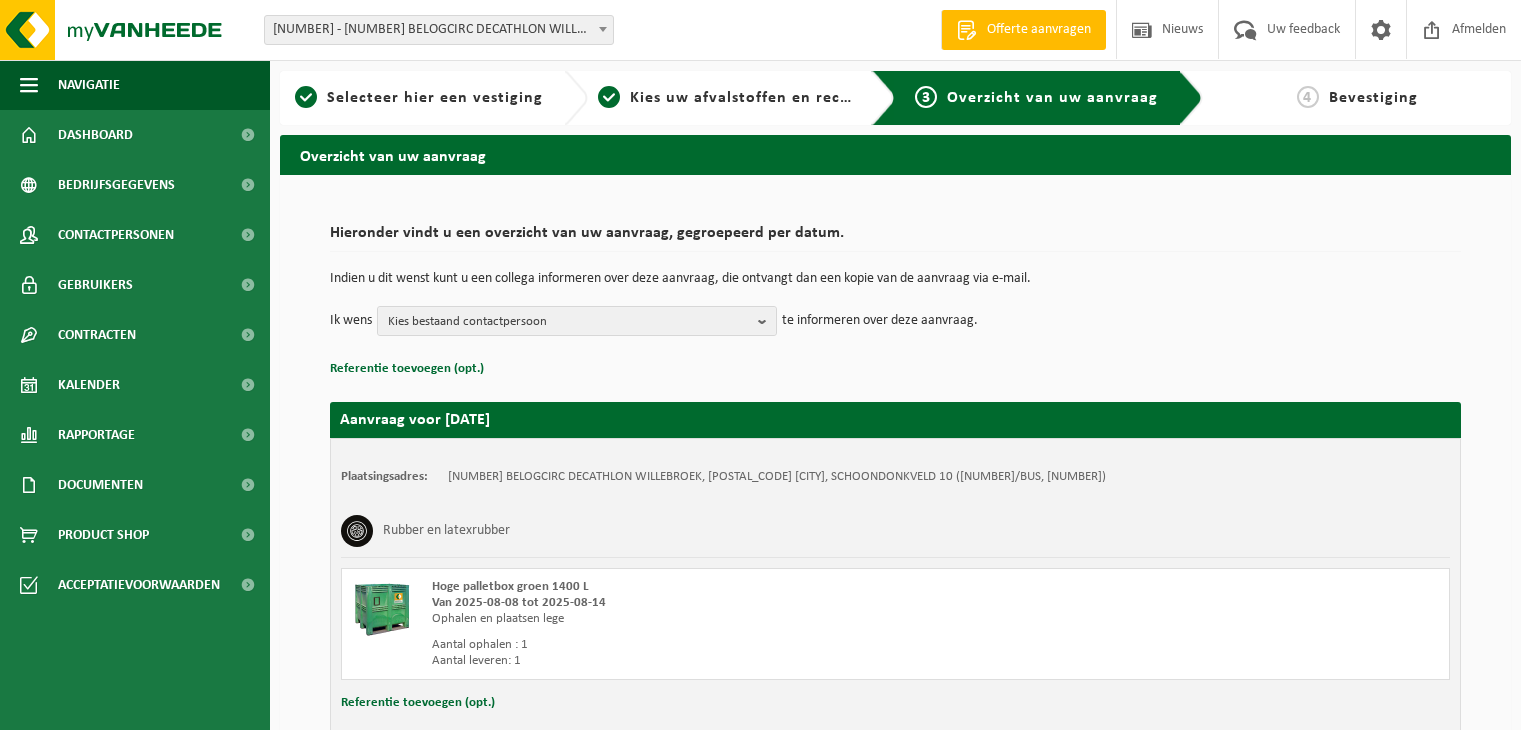 scroll, scrollTop: 0, scrollLeft: 0, axis: both 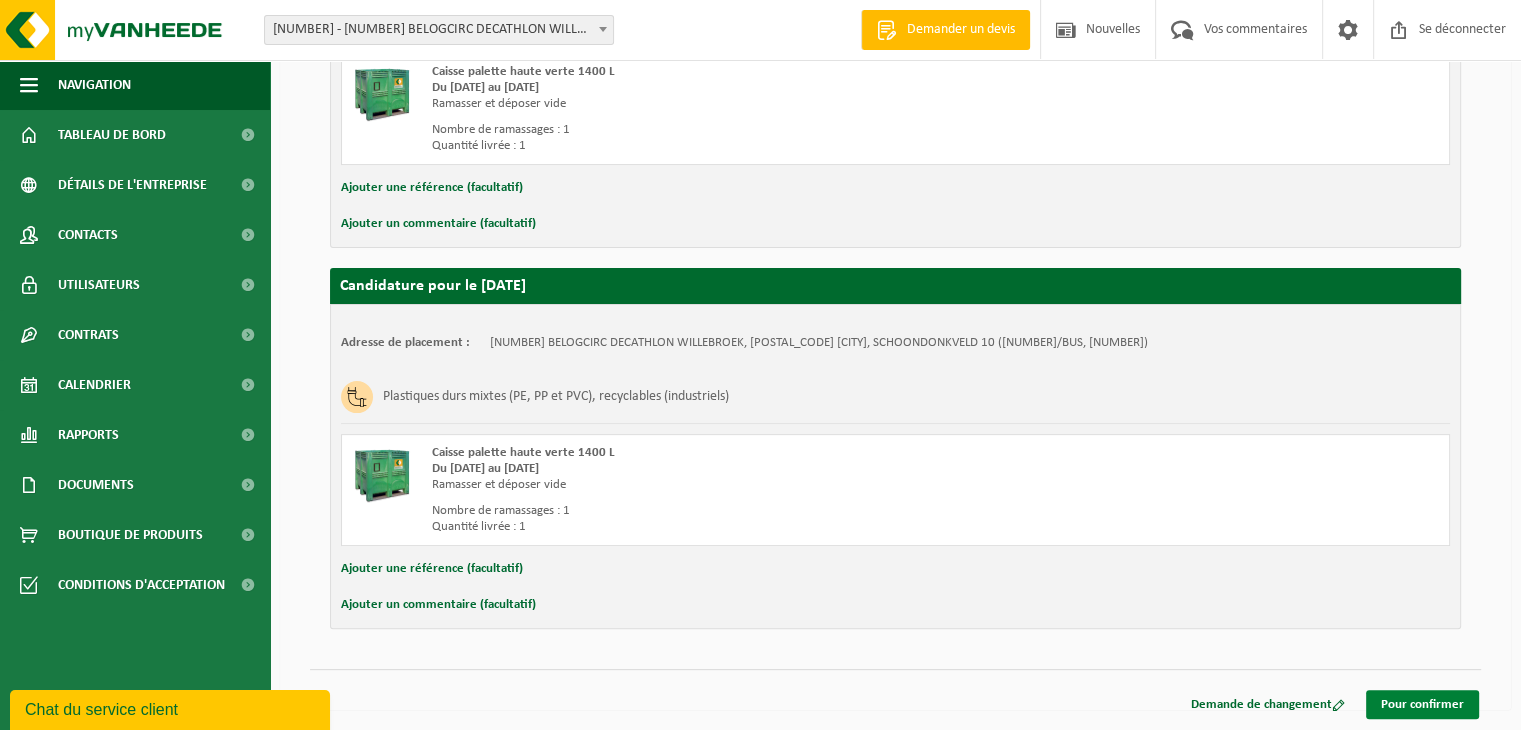 click on "Pour confirmer" at bounding box center (1422, 704) 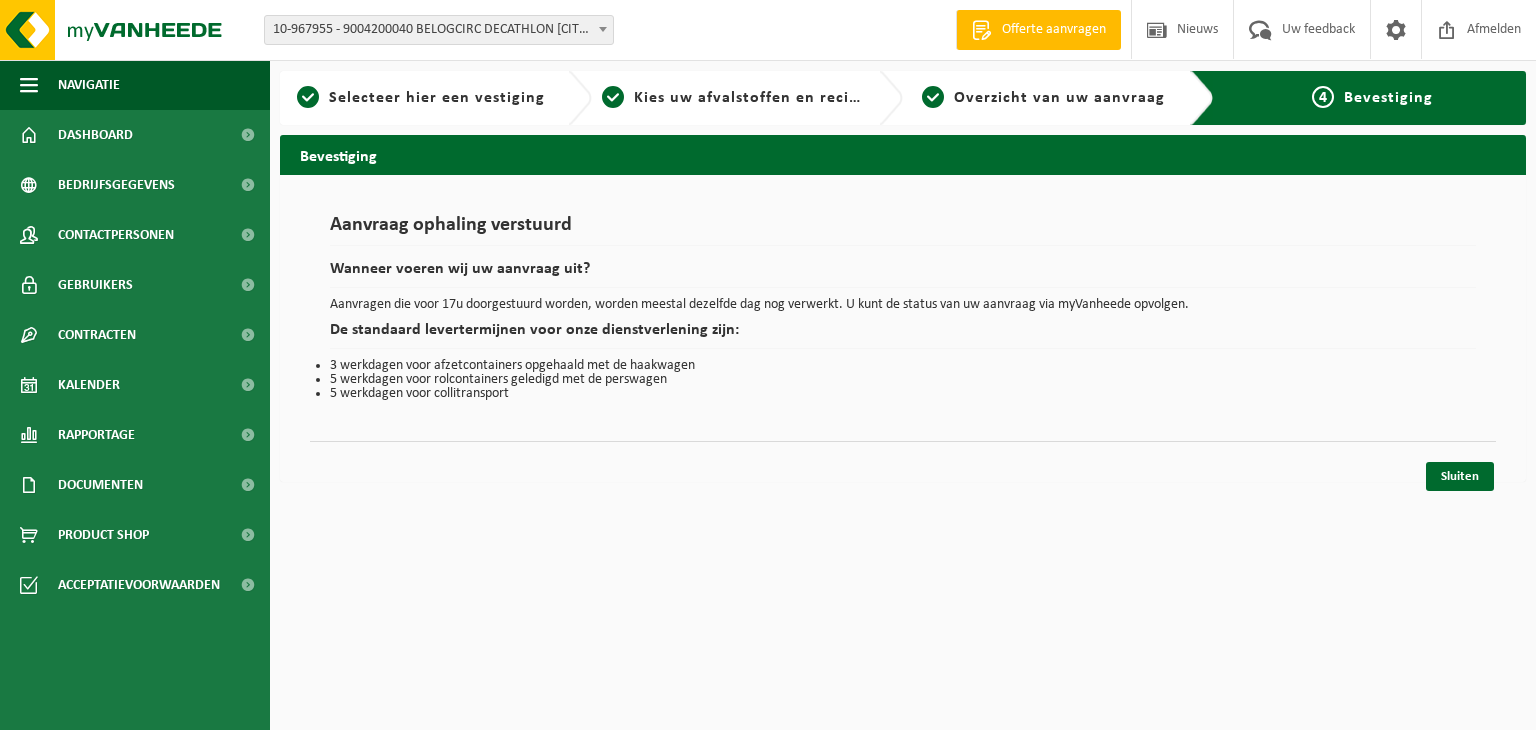 scroll, scrollTop: 0, scrollLeft: 0, axis: both 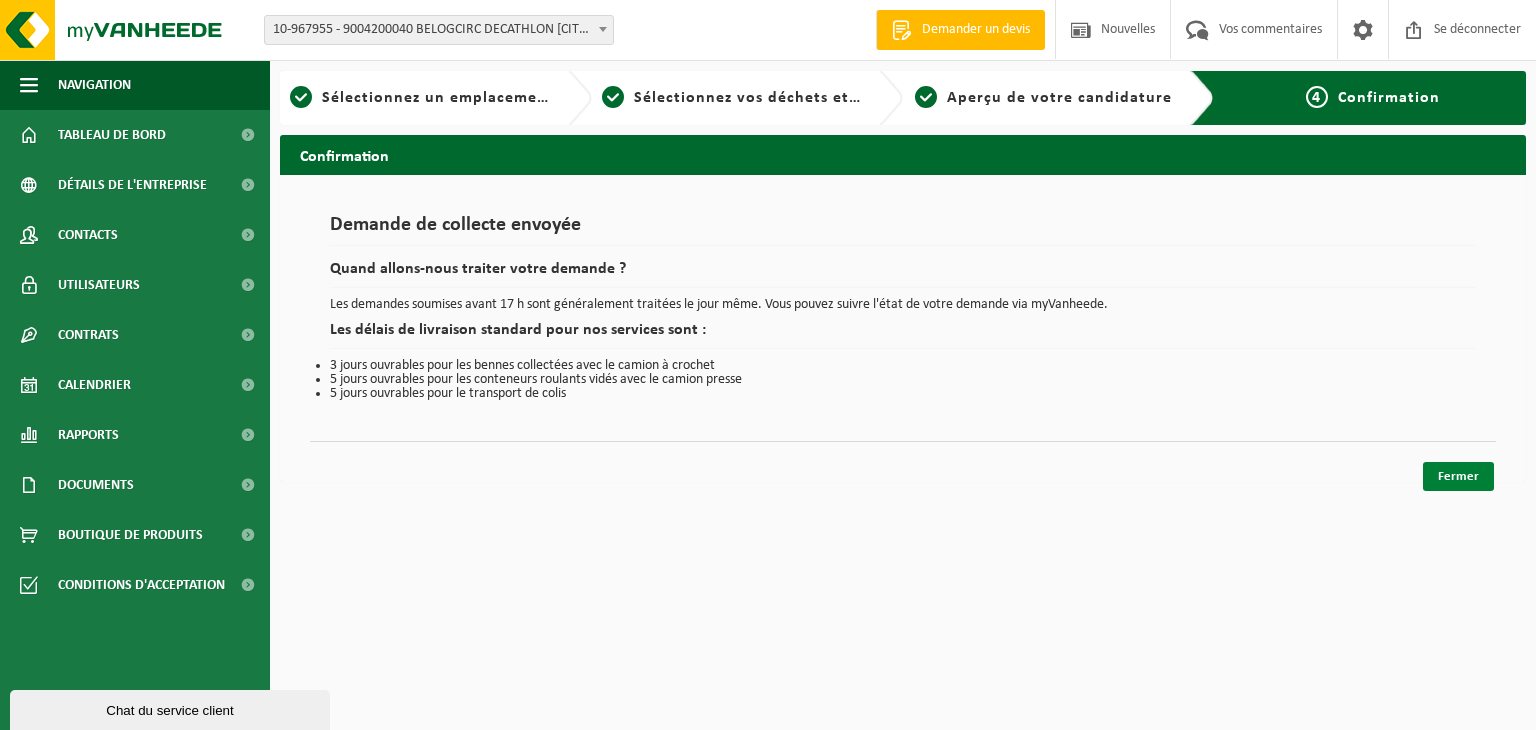 click on "Fermer" at bounding box center (1458, 476) 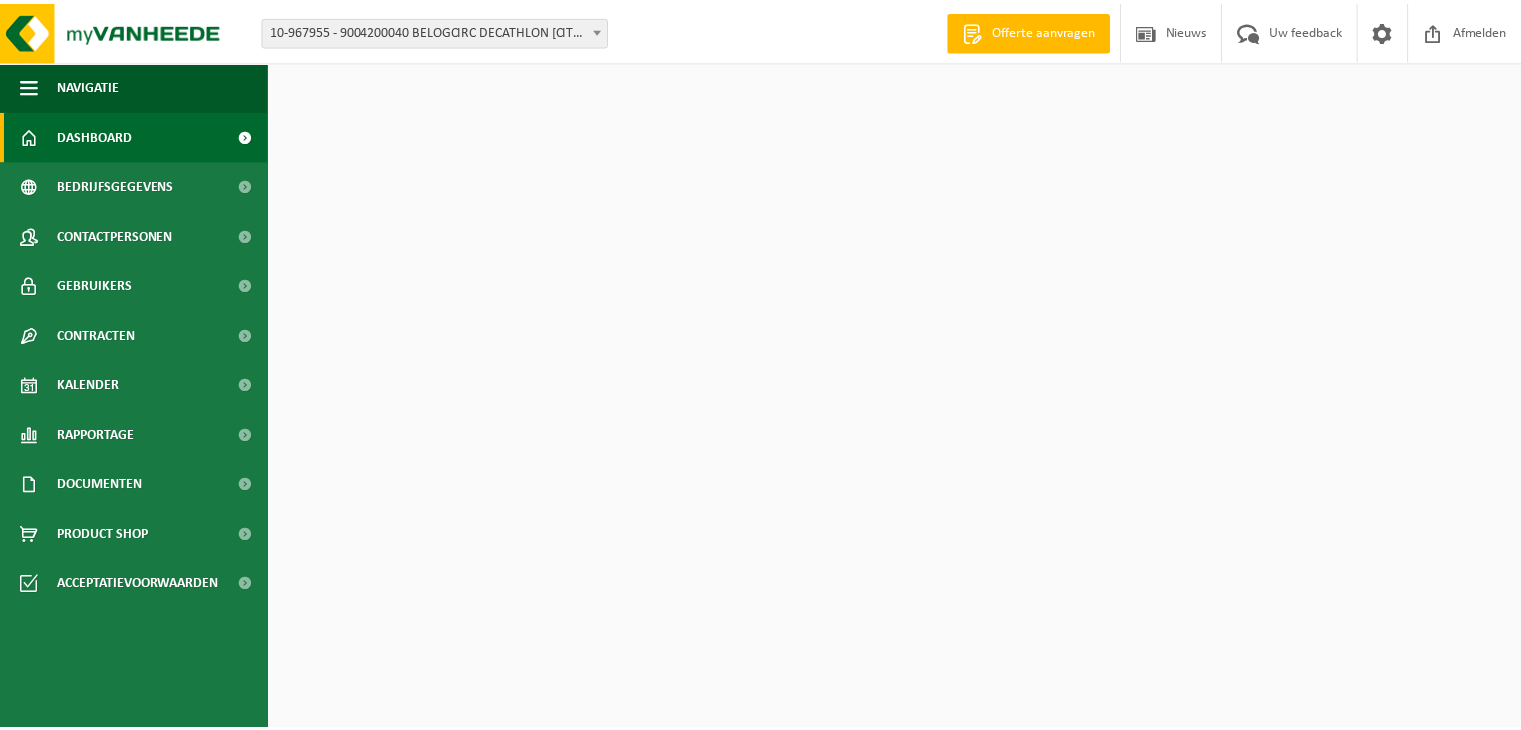 scroll, scrollTop: 0, scrollLeft: 0, axis: both 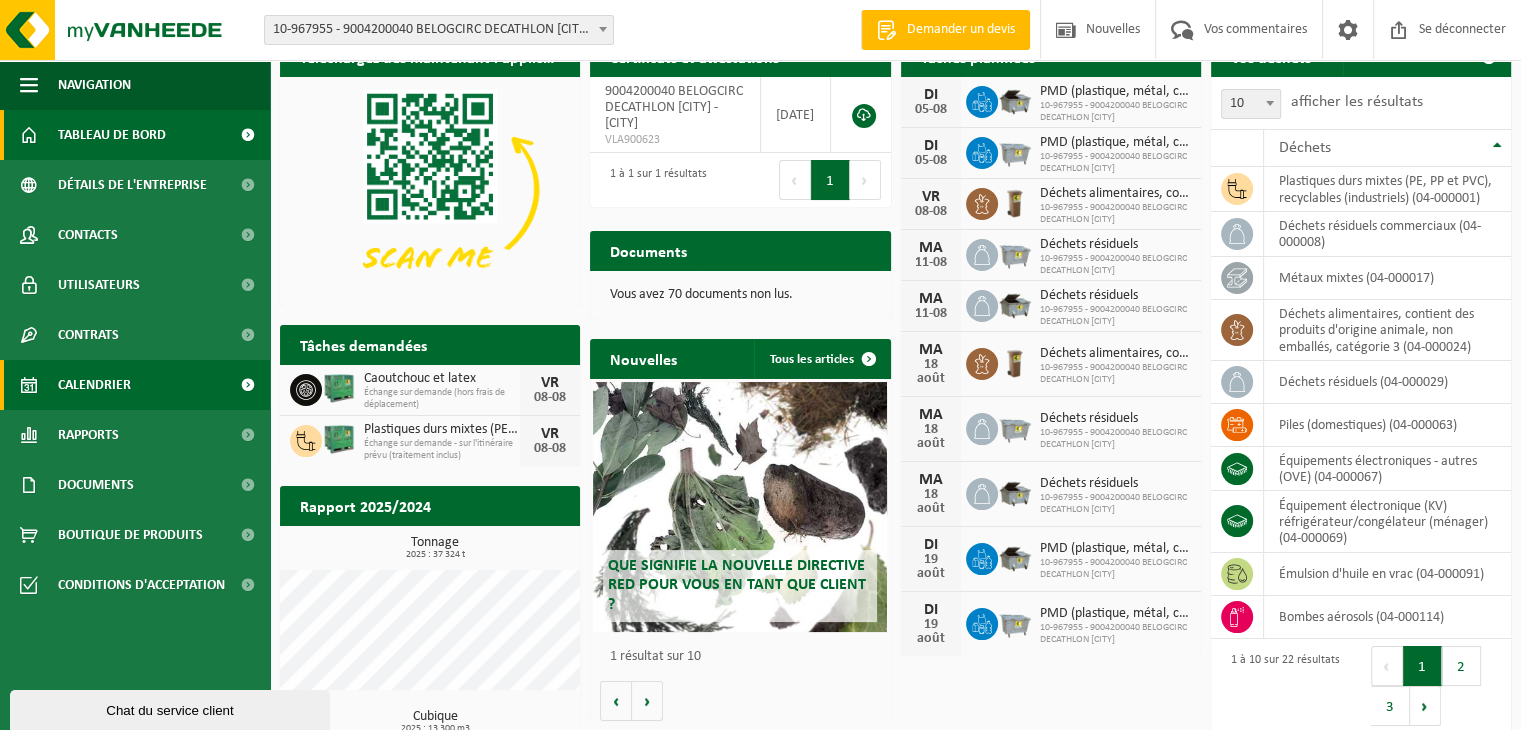 click on "Calendrier" at bounding box center [135, 385] 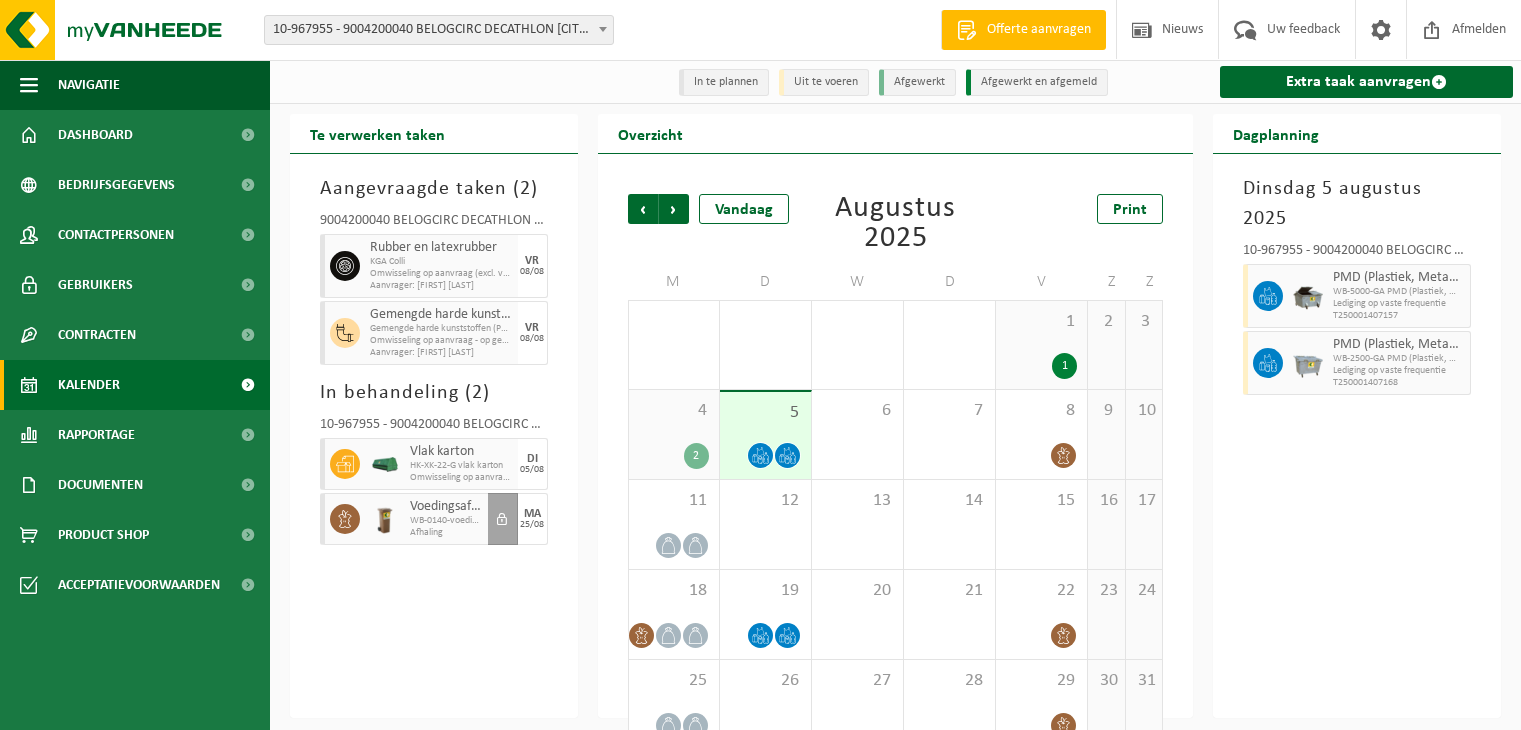 scroll, scrollTop: 0, scrollLeft: 0, axis: both 